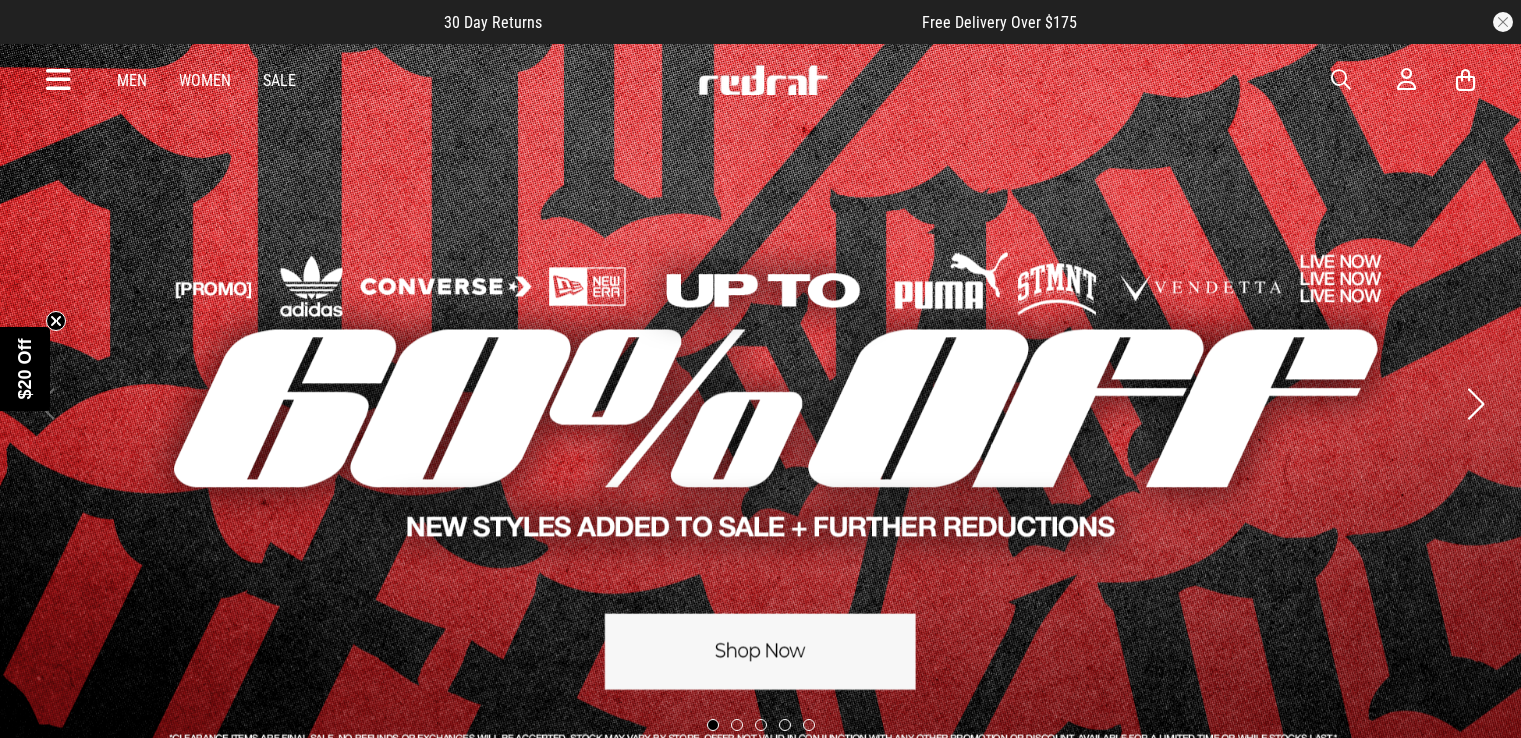 scroll, scrollTop: 0, scrollLeft: 0, axis: both 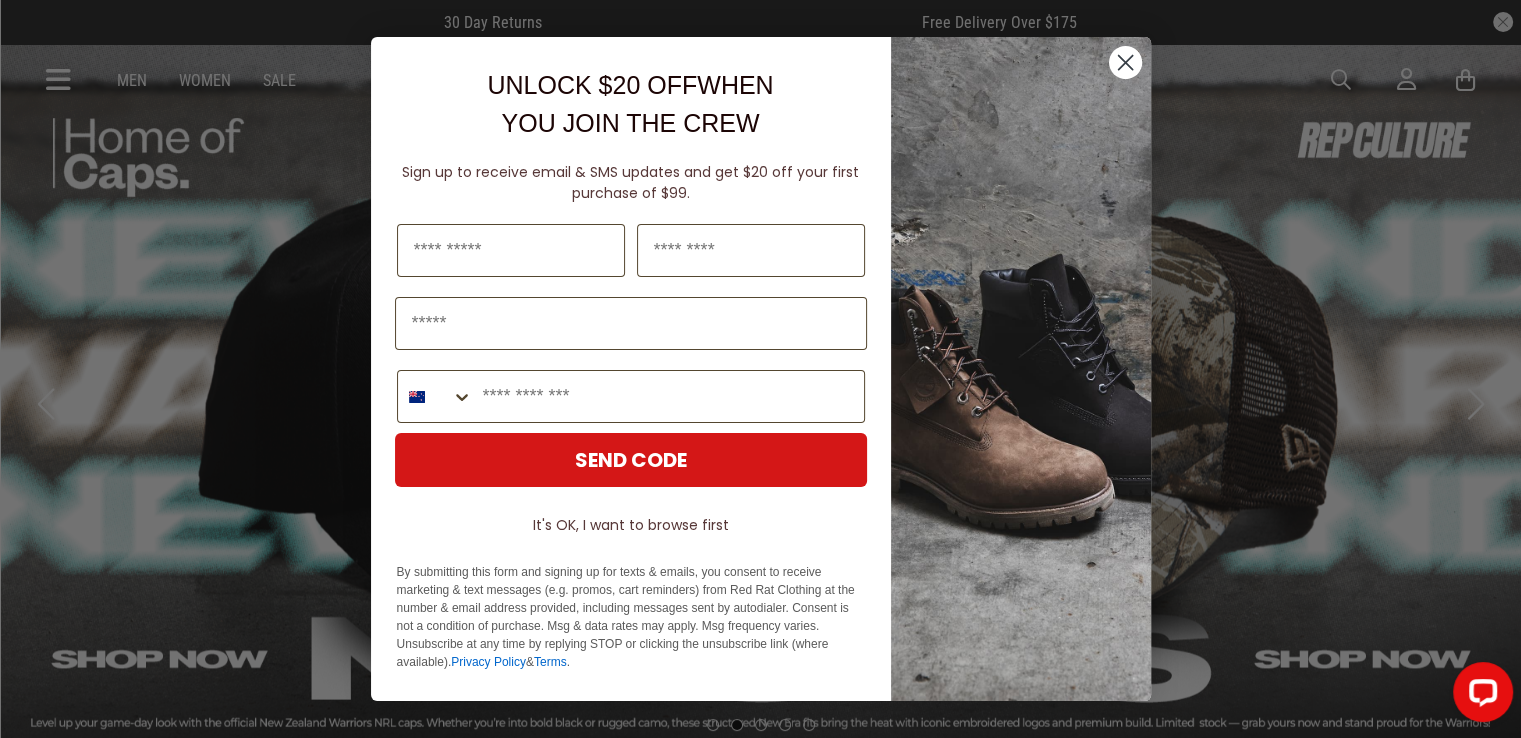 click 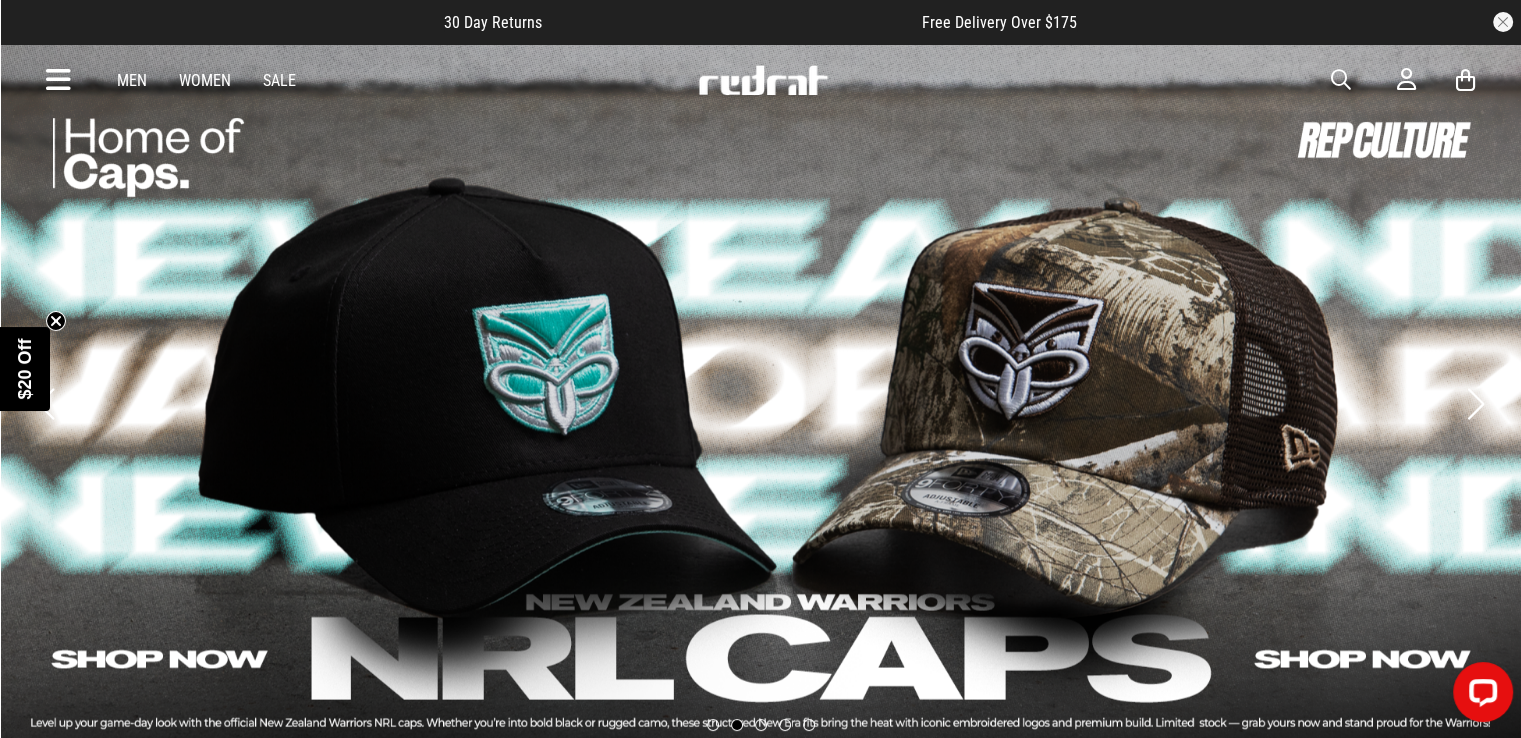 click at bounding box center (58, 80) 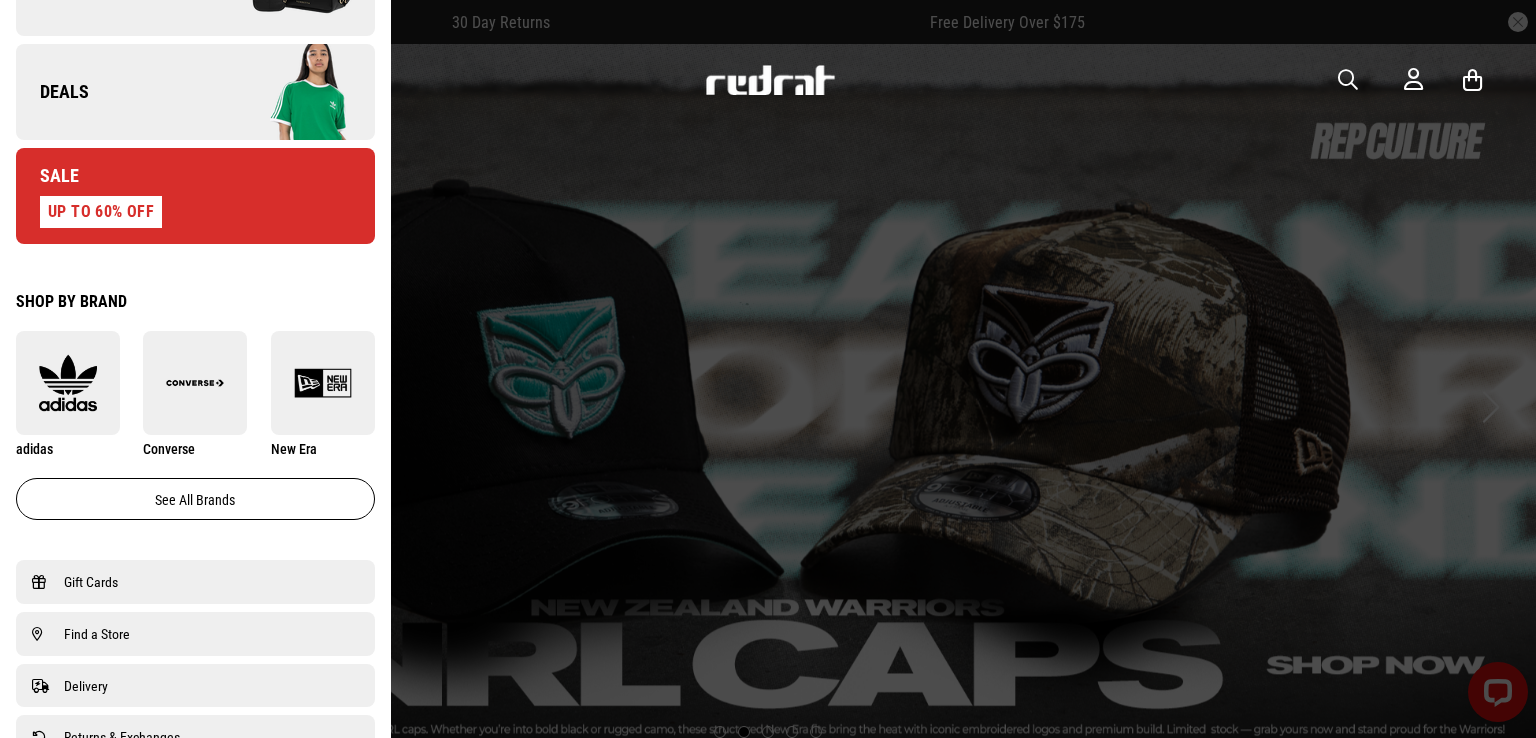 scroll, scrollTop: 1300, scrollLeft: 0, axis: vertical 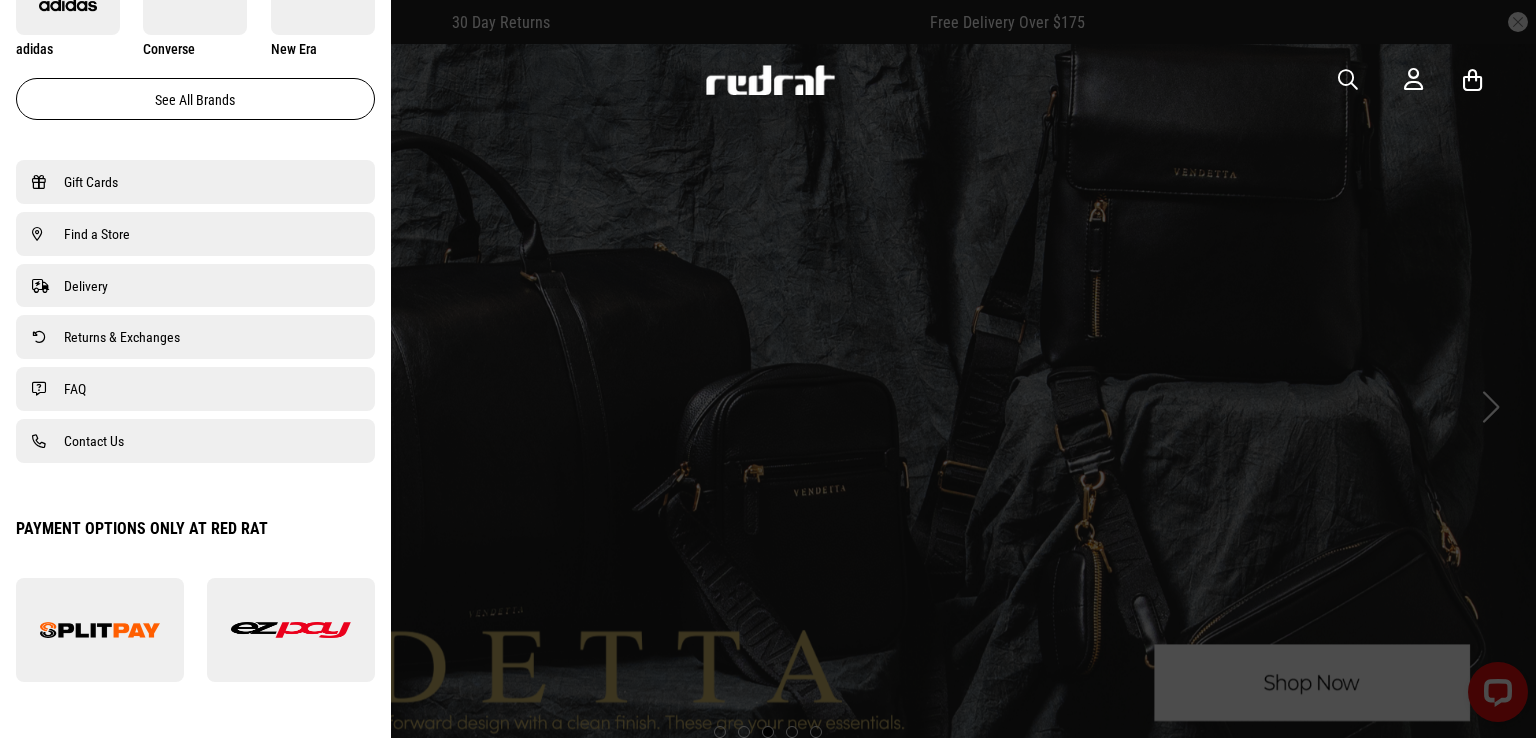 click on "Contact Us" at bounding box center (94, 441) 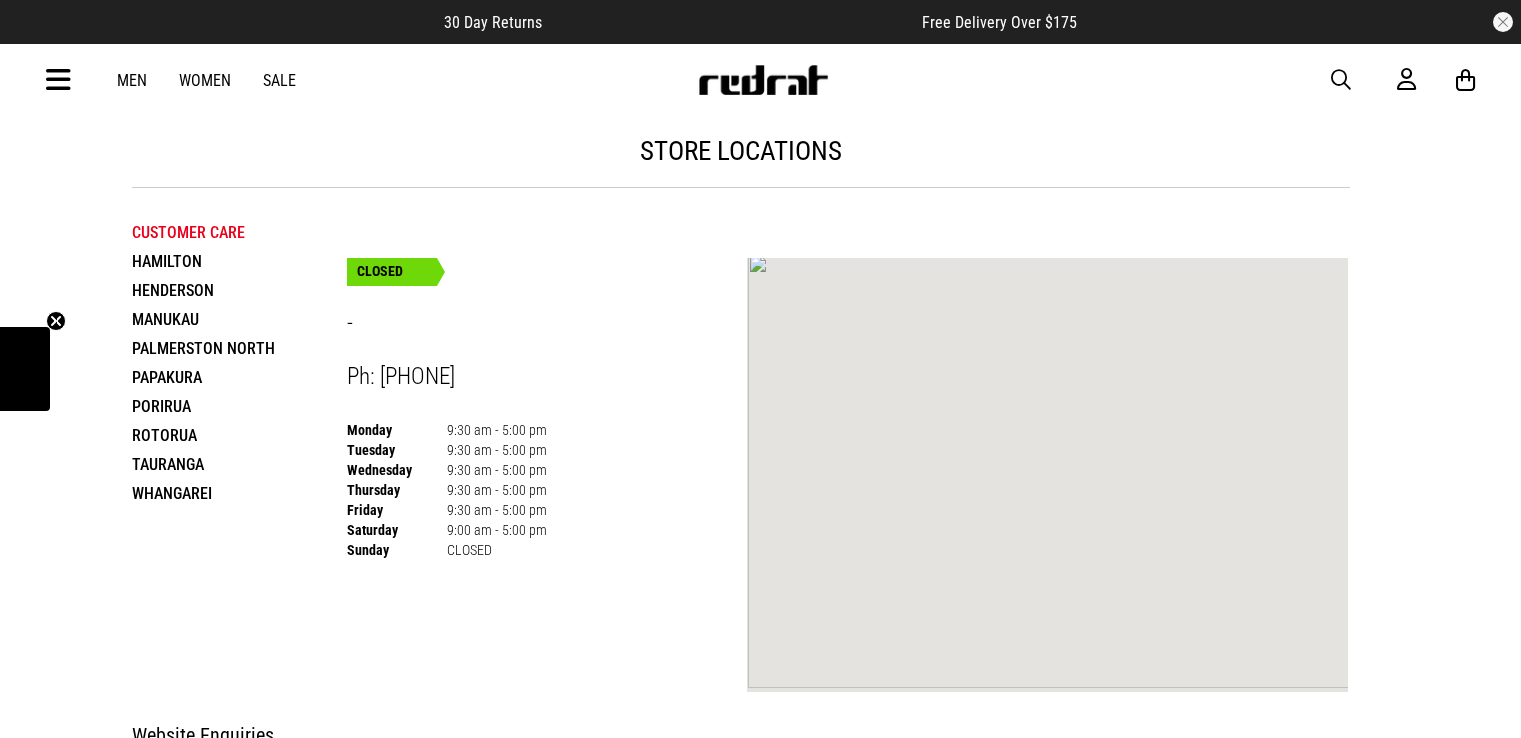 scroll, scrollTop: 0, scrollLeft: 0, axis: both 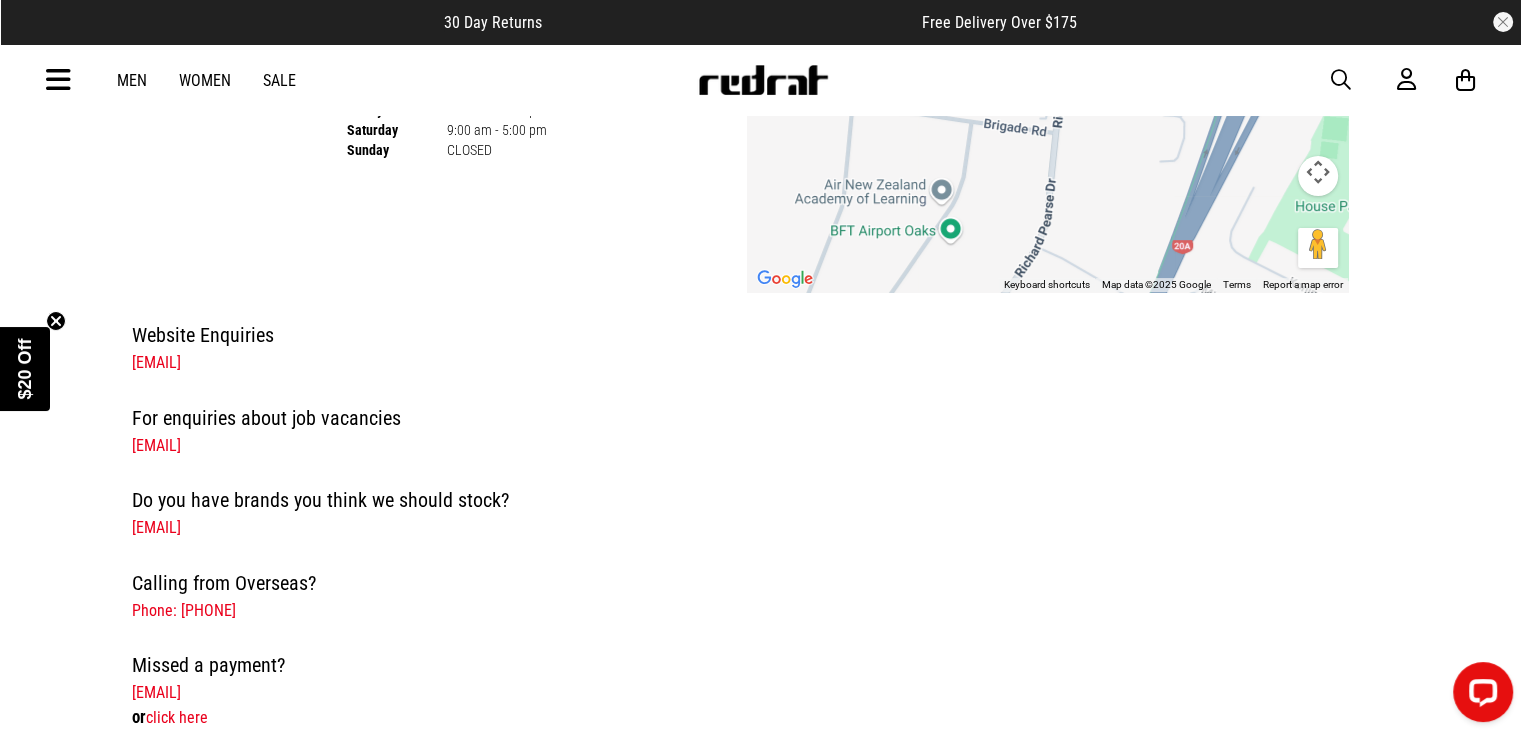 drag, startPoint x: 267, startPoint y: 364, endPoint x: 137, endPoint y: 361, distance: 130.0346 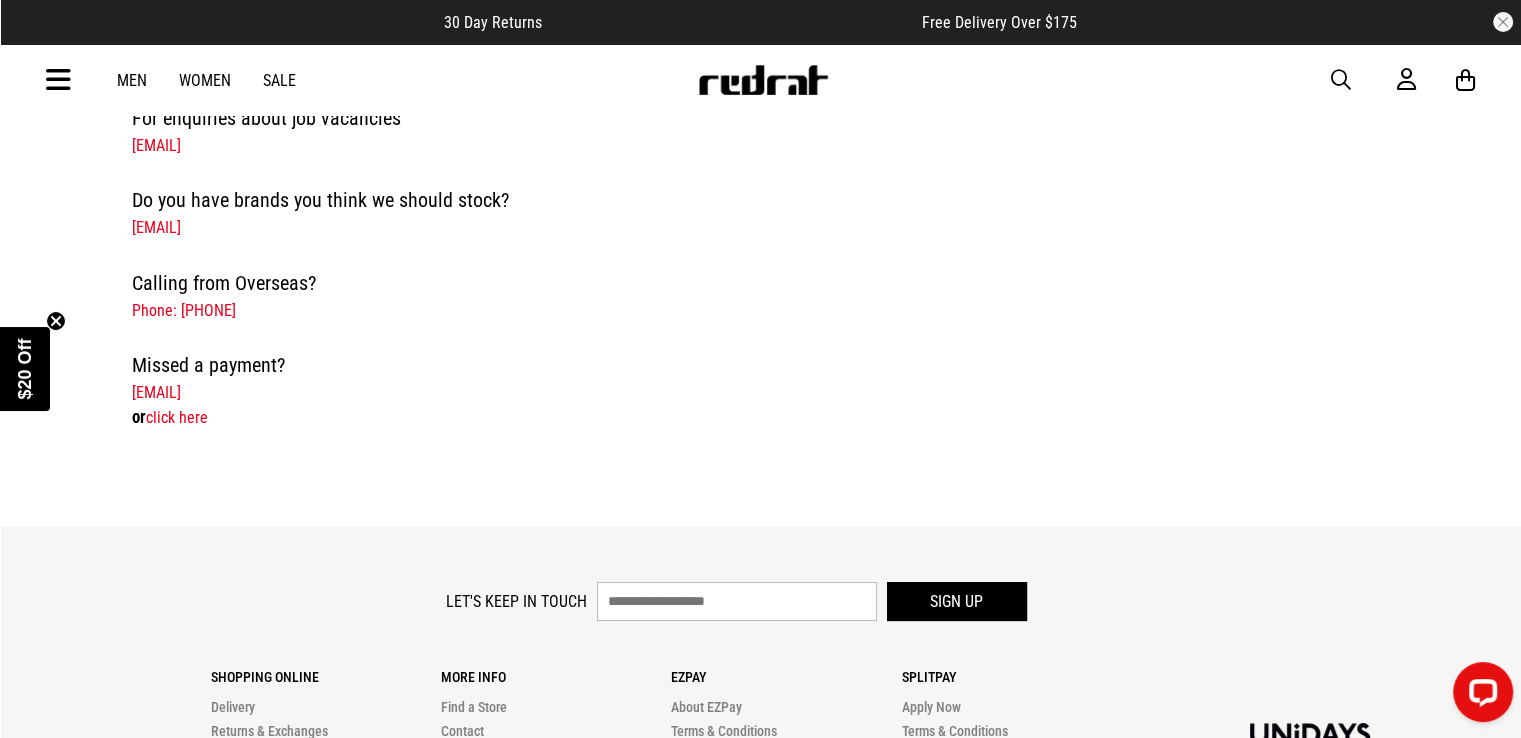 click on "click here" at bounding box center (177, 417) 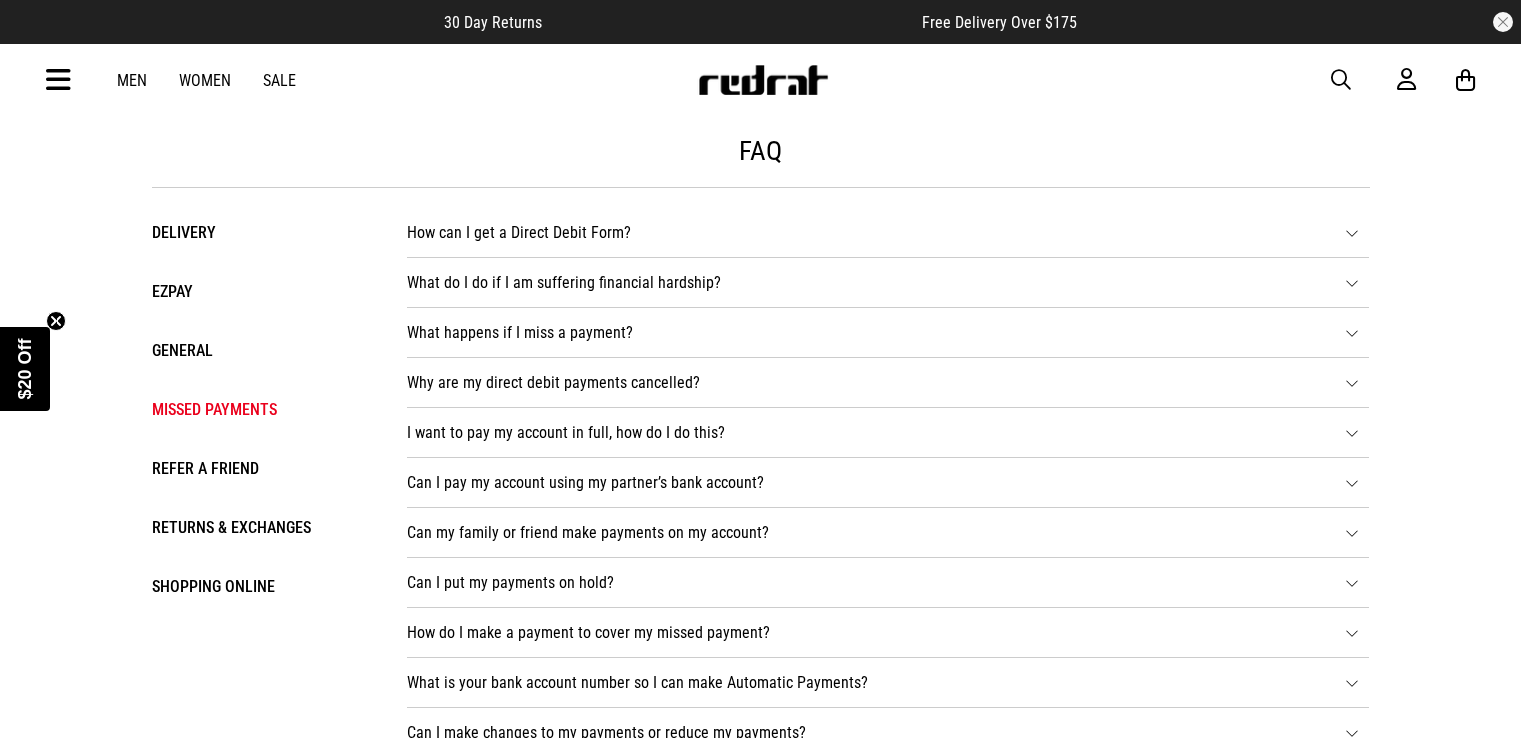 scroll, scrollTop: 0, scrollLeft: 0, axis: both 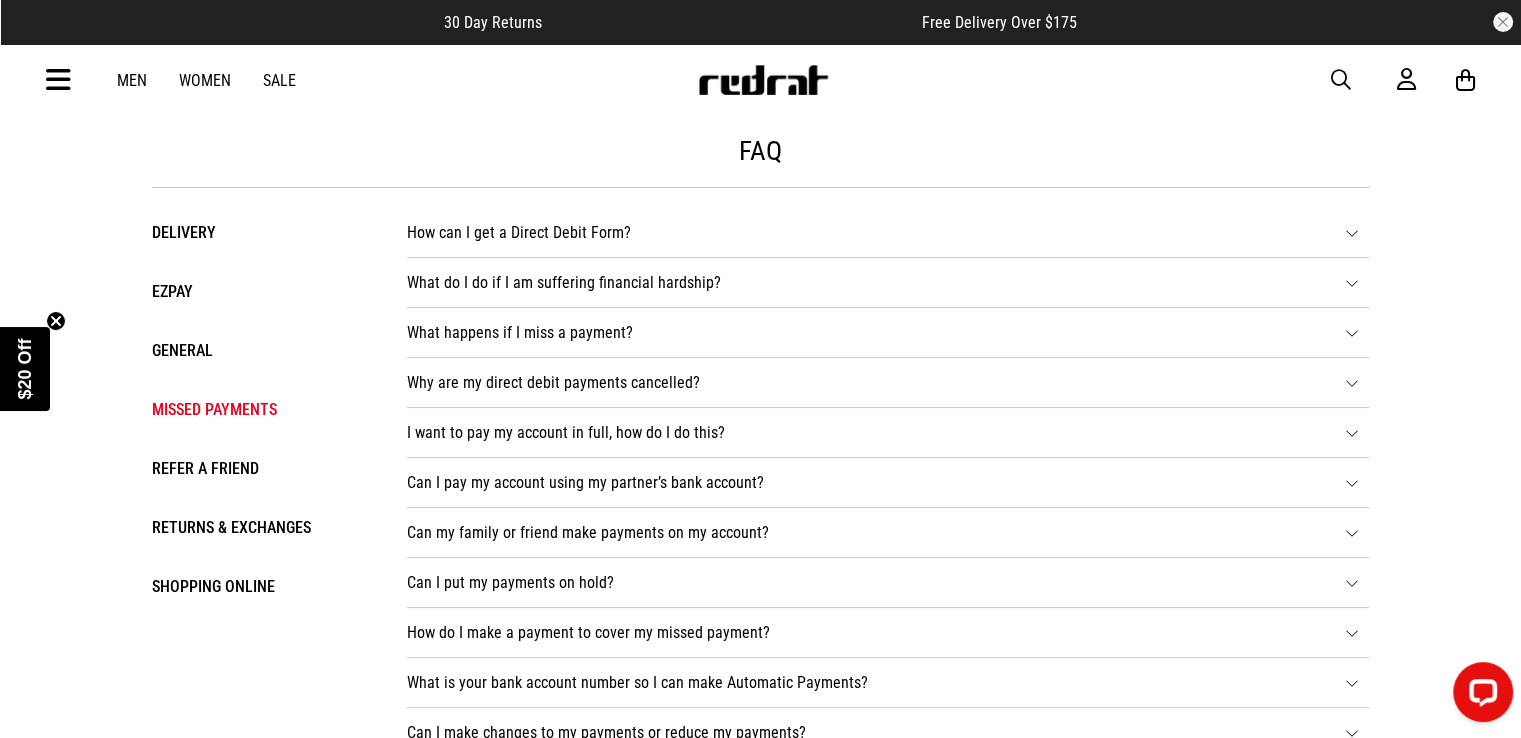 click on "What do I do if I am suffering financial hardship?
If you are unable to keep up with your payments due to unforeseen circumstances, get in contact with us so we can help.
Red Rat may require documents supporting your claims. After reviewing these we can suspend or adjust your payments based on your situation." at bounding box center (888, 283) 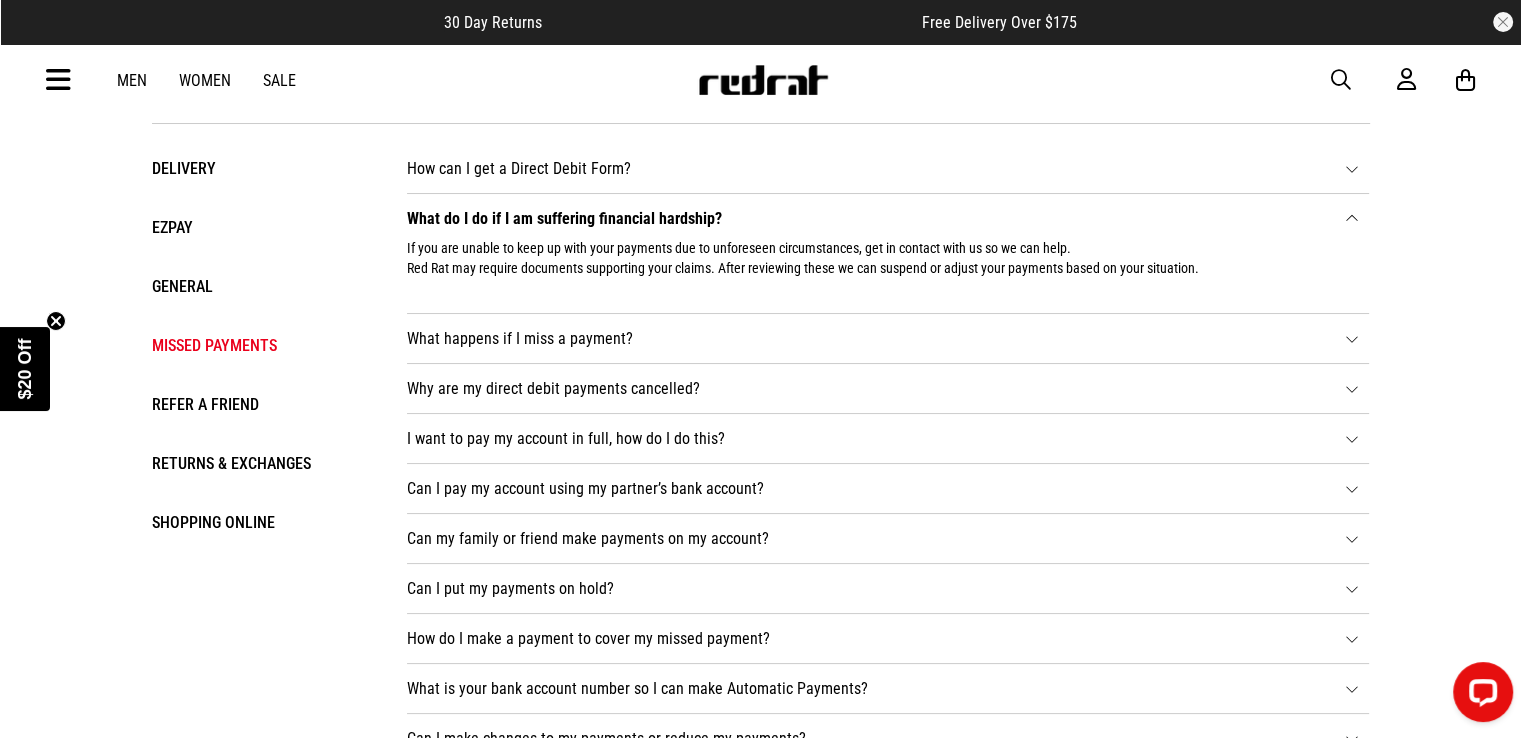 scroll, scrollTop: 100, scrollLeft: 0, axis: vertical 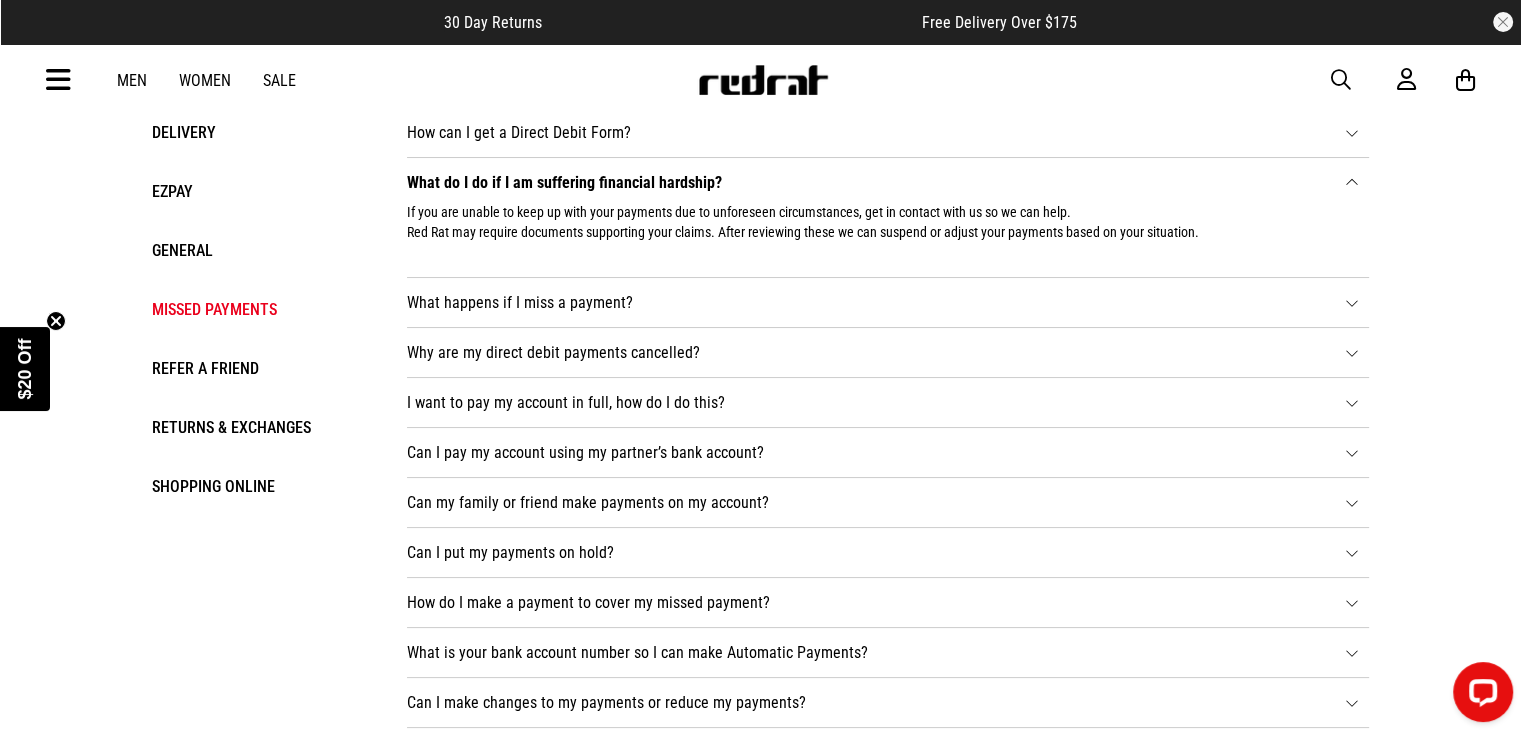 click on "Can I put my payments on hold?
Depending on your circumstances we may temporarily put your
payments on hold.  To apply give us a call or send an email, chat or a
facebook message on our Red Rat page." at bounding box center [888, 553] 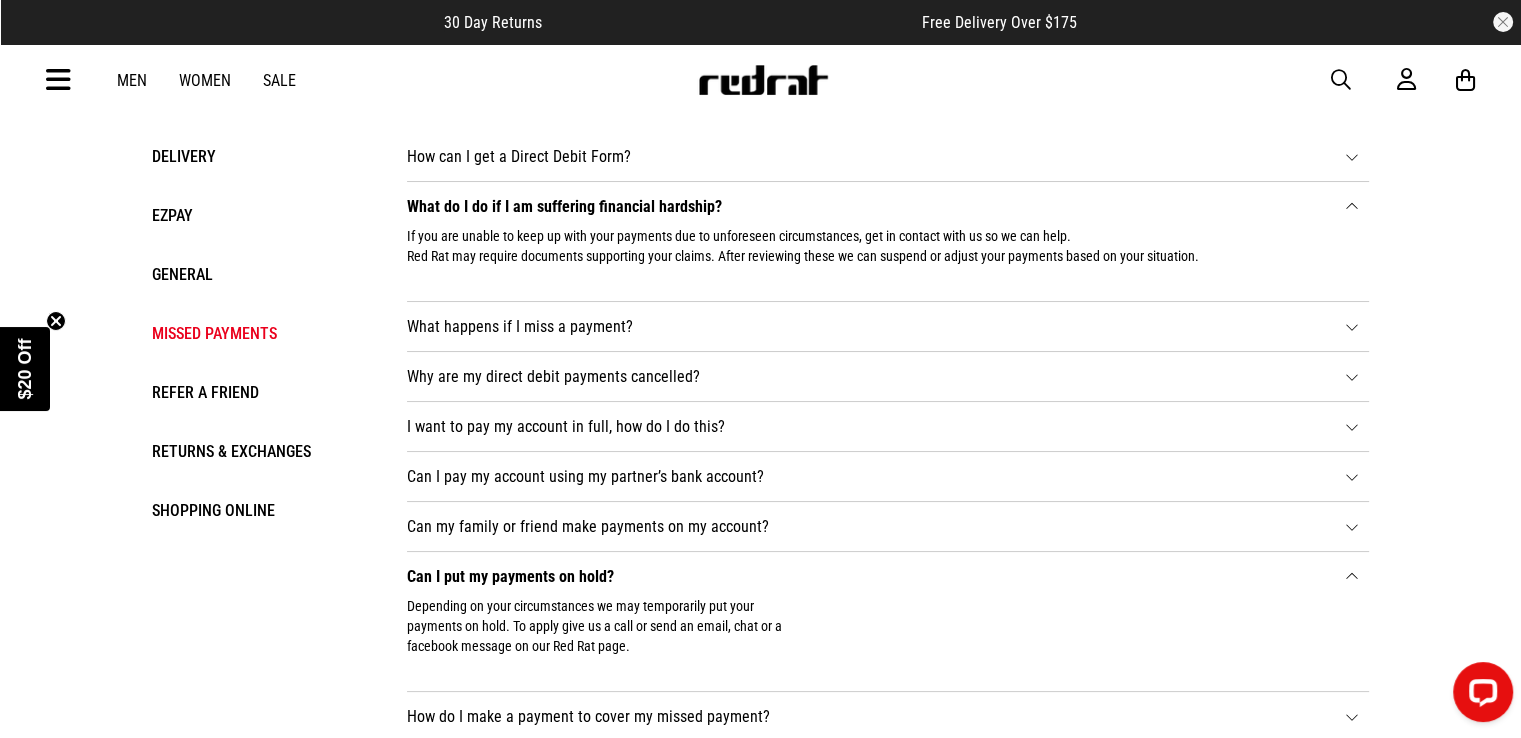 scroll, scrollTop: 200, scrollLeft: 0, axis: vertical 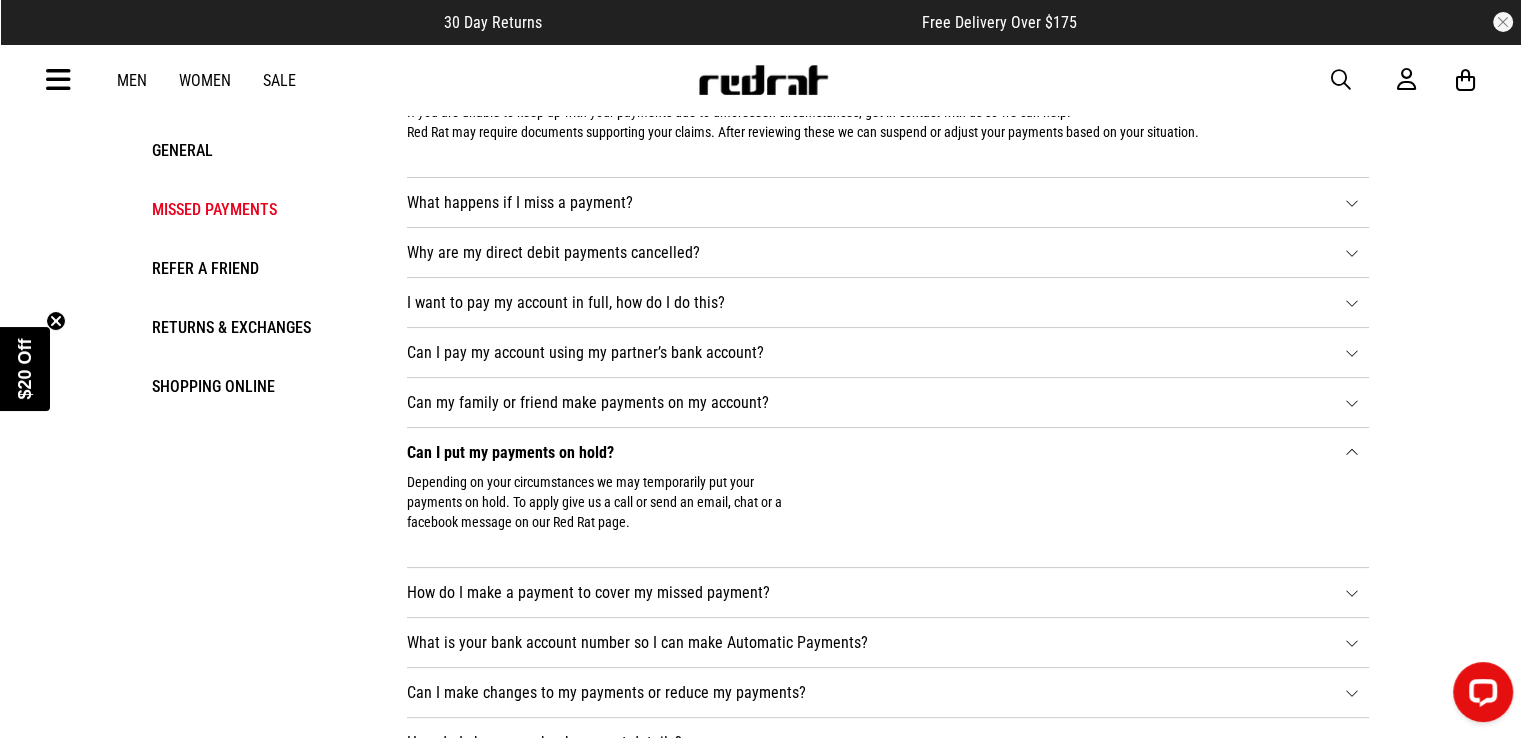 click at bounding box center (58, 80) 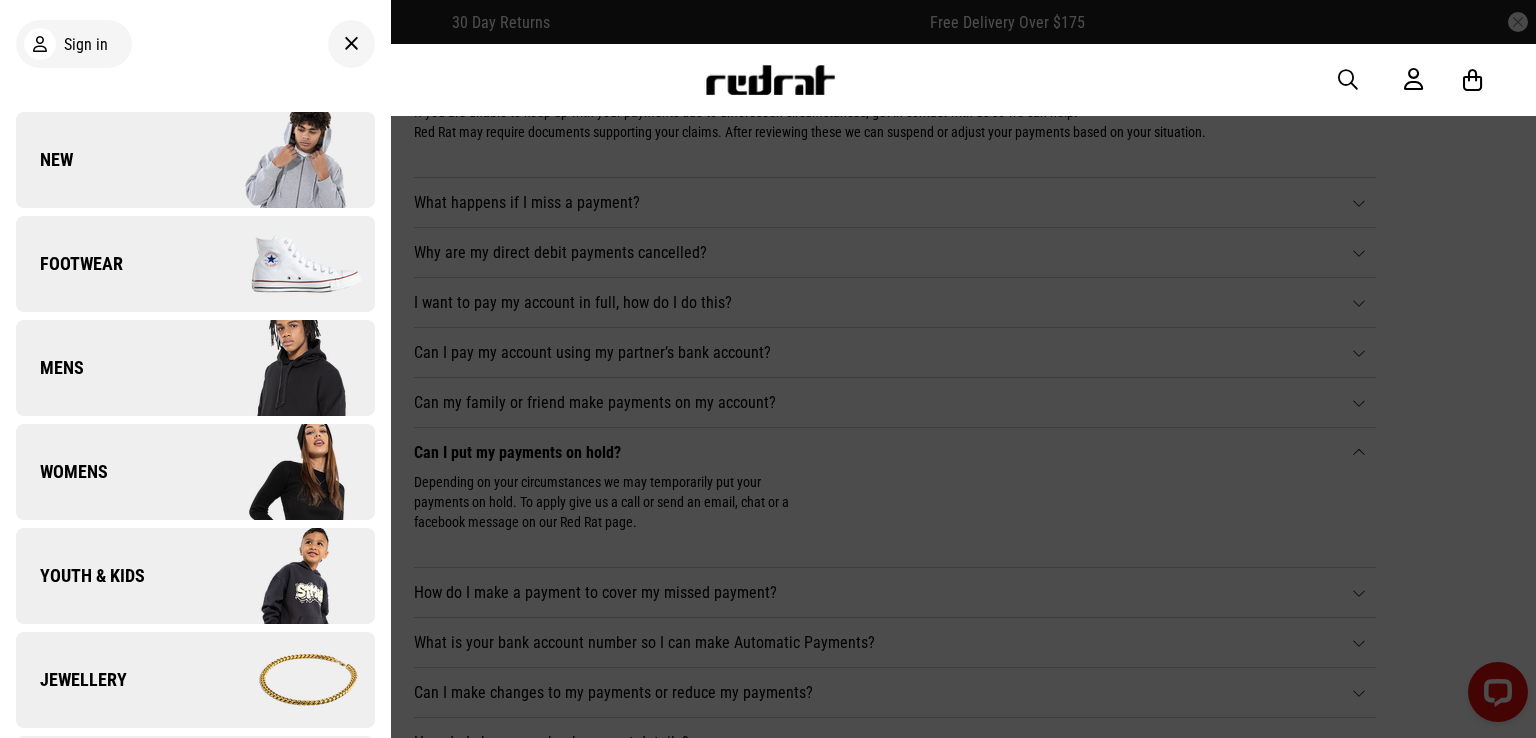 drag, startPoint x: 1237, startPoint y: 299, endPoint x: 1238, endPoint y: 257, distance: 42.0119 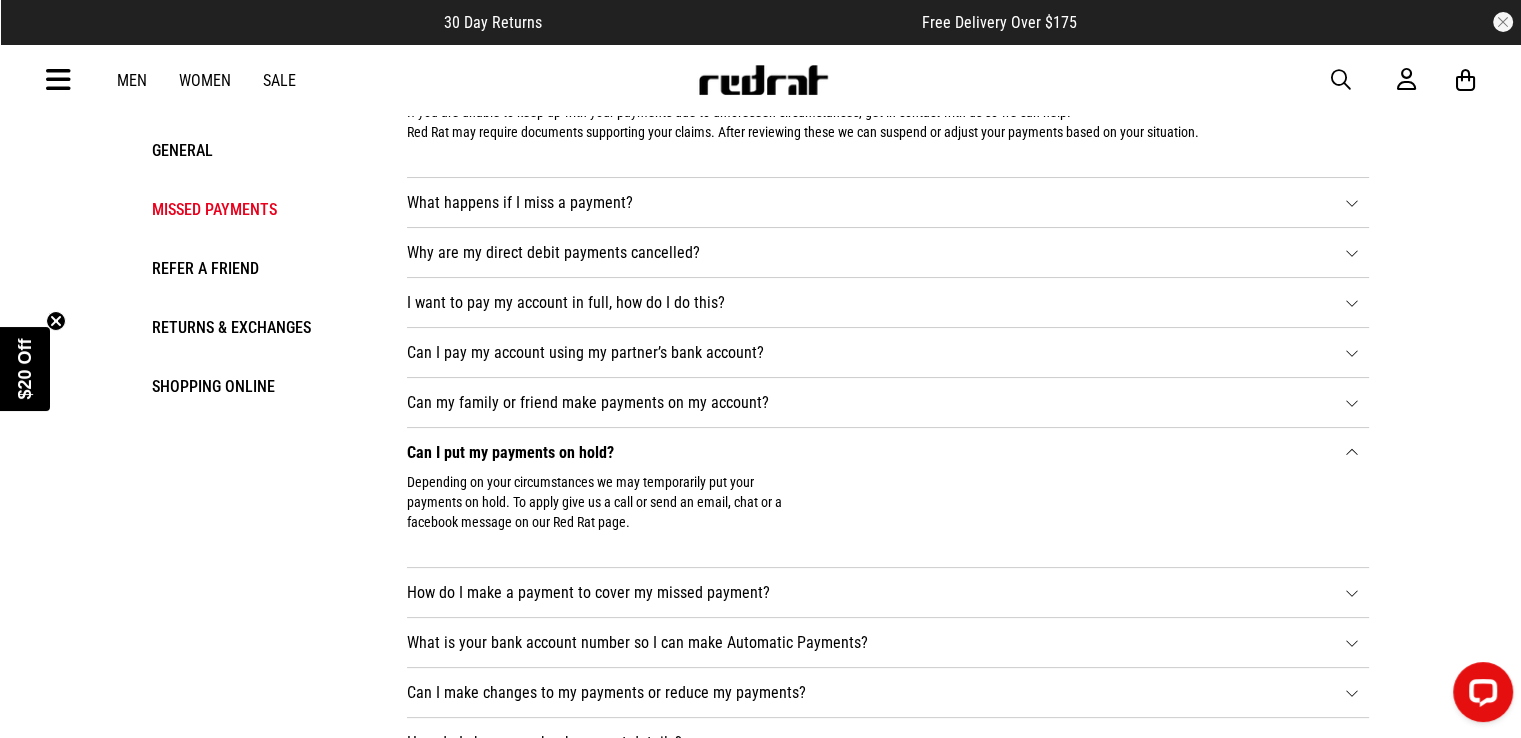 click on "General" at bounding box center [259, 150] 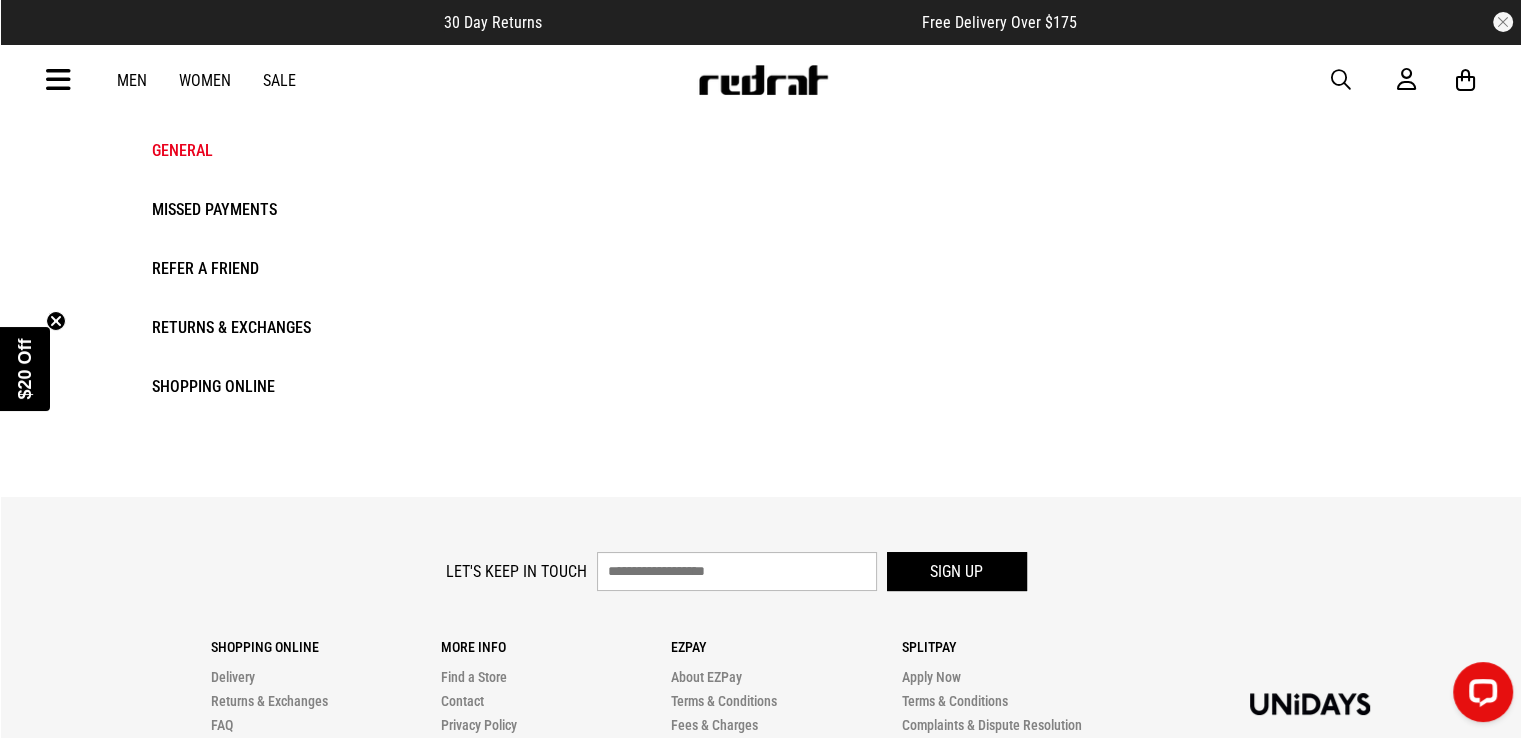 click on "Missed Payments" at bounding box center [259, 209] 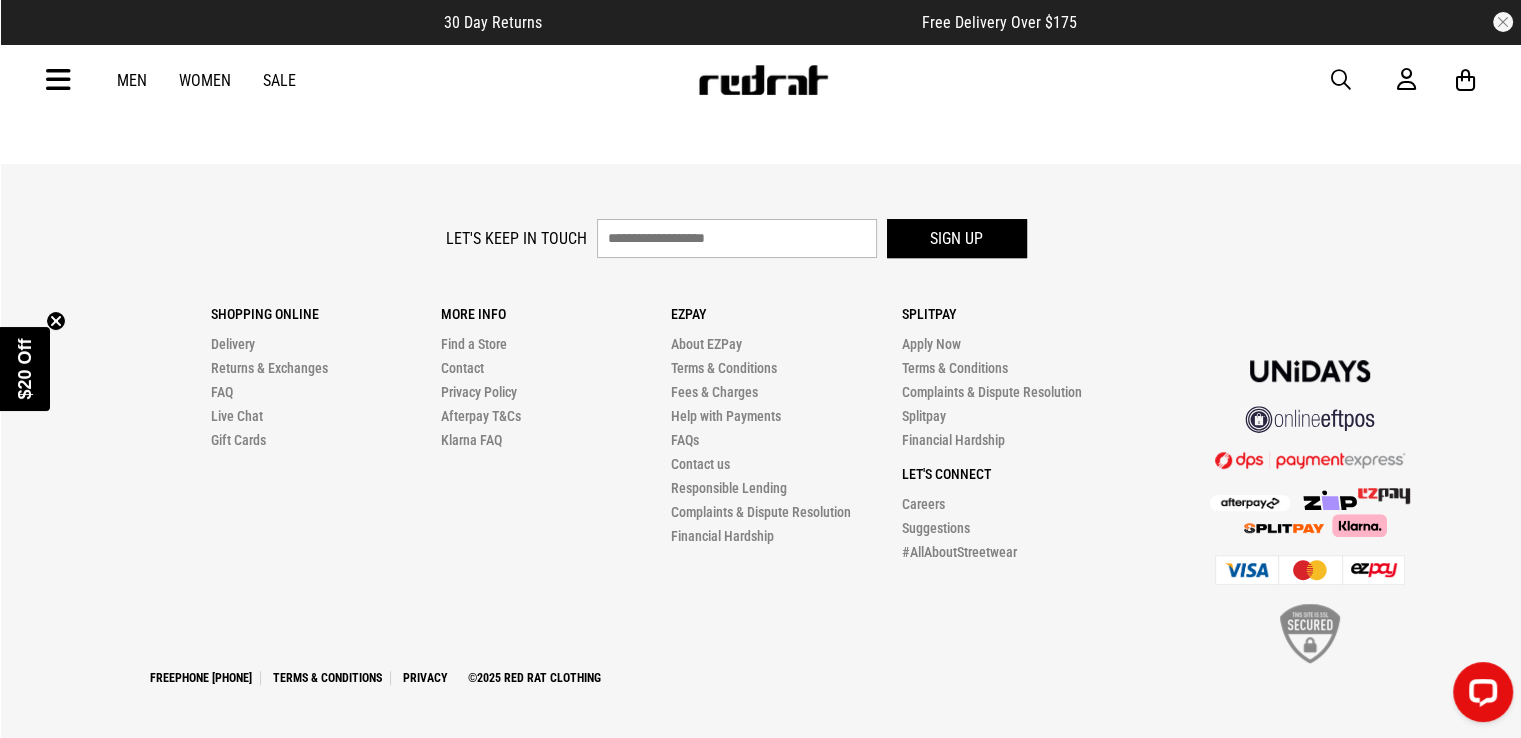 scroll, scrollTop: 1087, scrollLeft: 0, axis: vertical 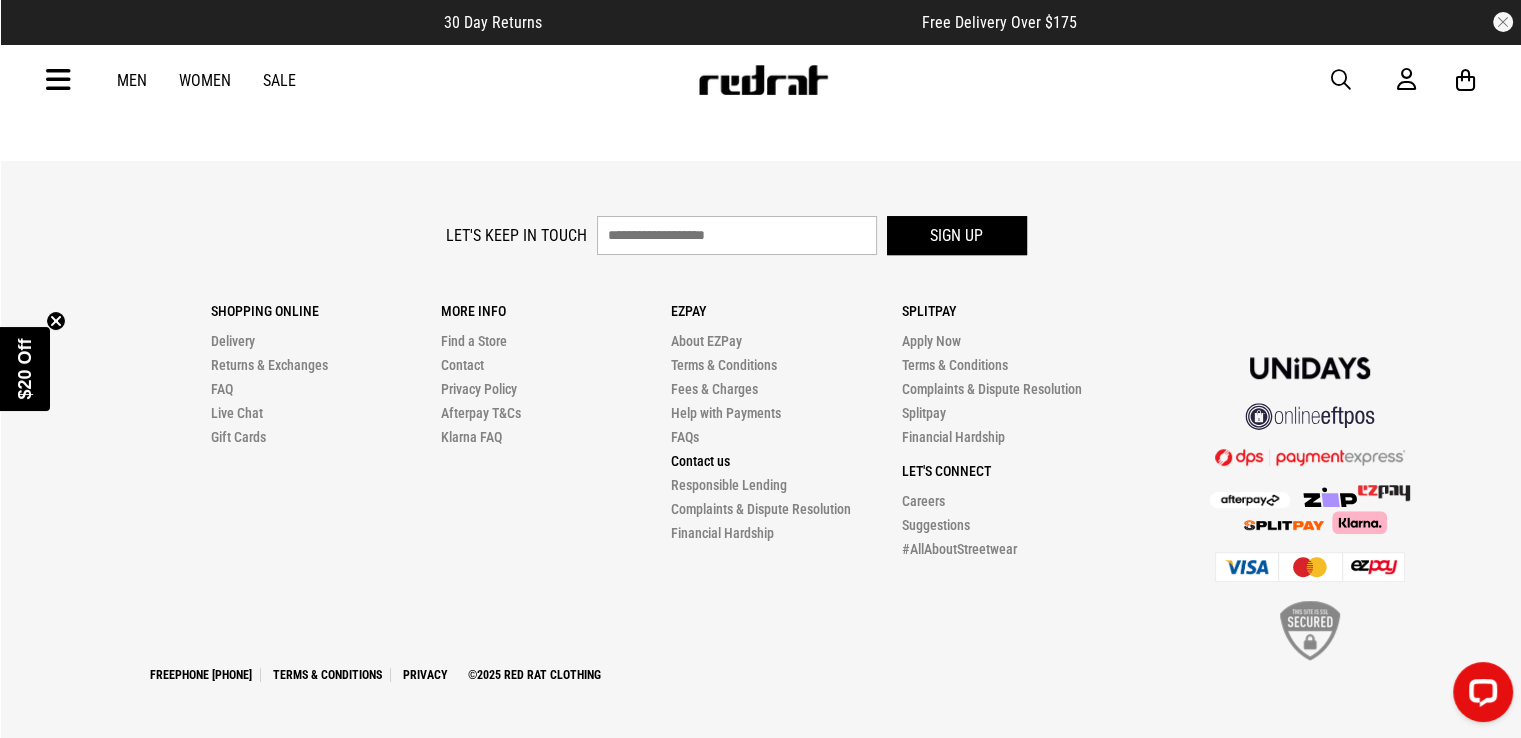 click on "Contact us" at bounding box center [700, 461] 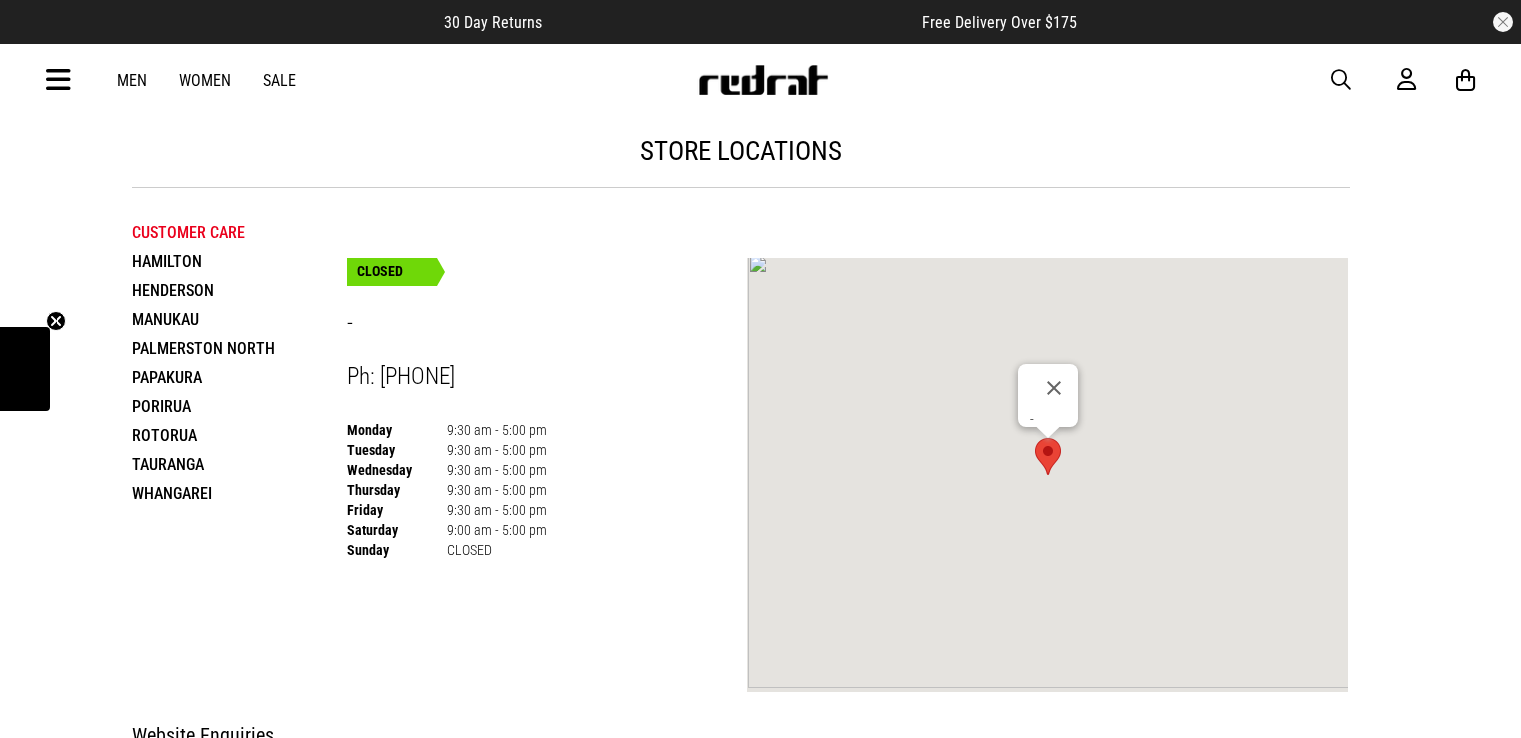scroll, scrollTop: 0, scrollLeft: 0, axis: both 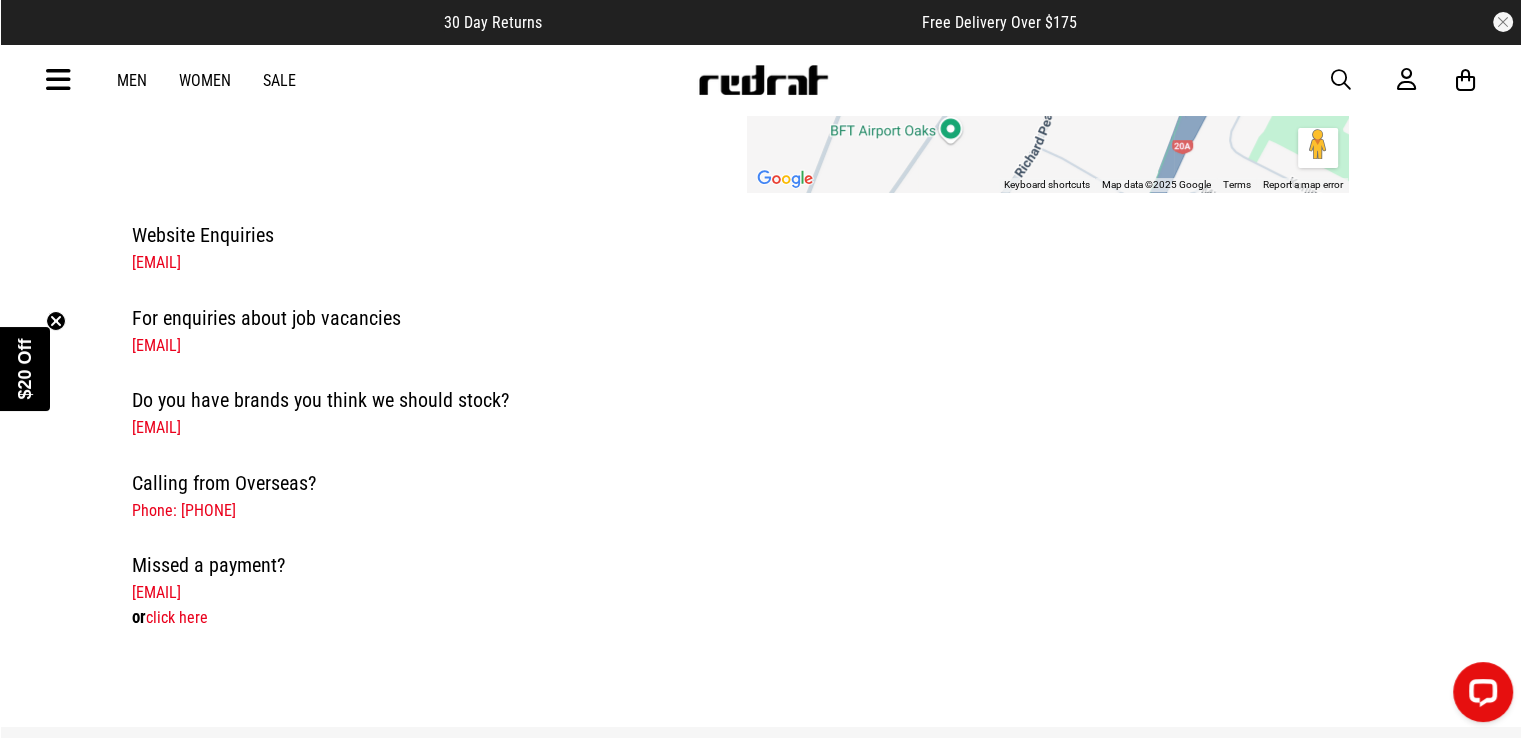 drag, startPoint x: 402, startPoint y: 596, endPoint x: 133, endPoint y: 589, distance: 269.09106 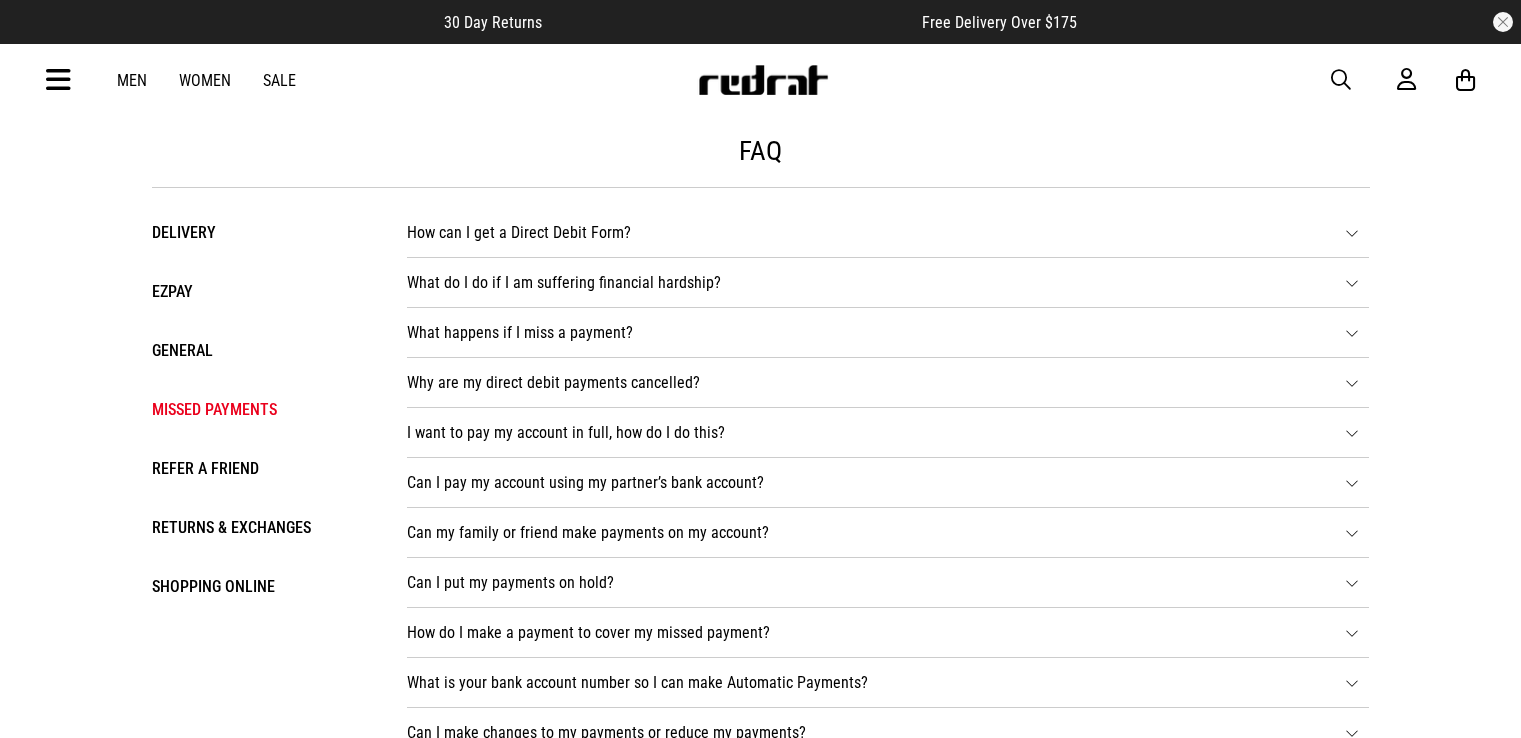 scroll, scrollTop: 0, scrollLeft: 0, axis: both 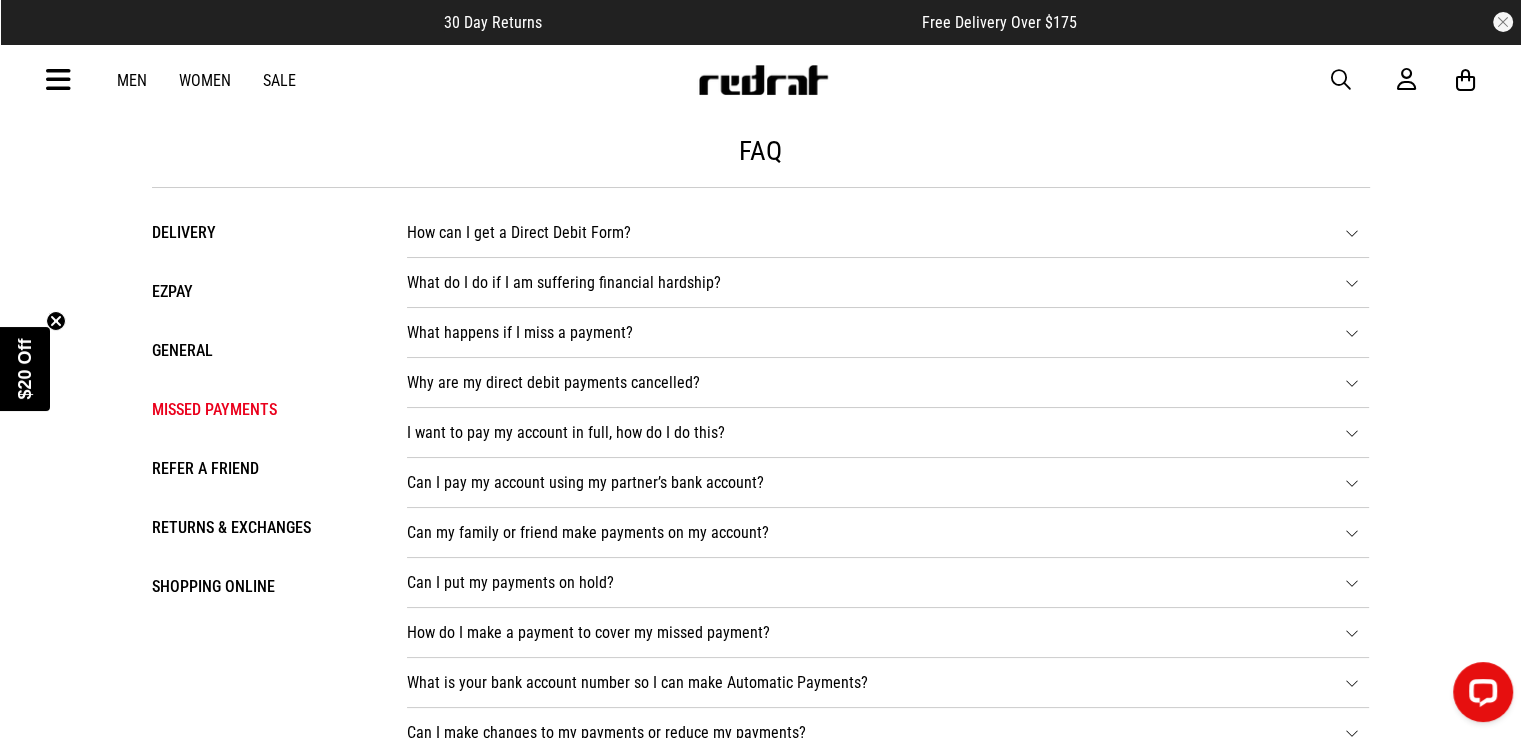 click on "Can I put my payments on hold?
Depending on your circumstances we may temporarily put your
payments on hold.  To apply give us a call or send an email, chat or a
facebook message on our Red Rat page." at bounding box center (888, 583) 